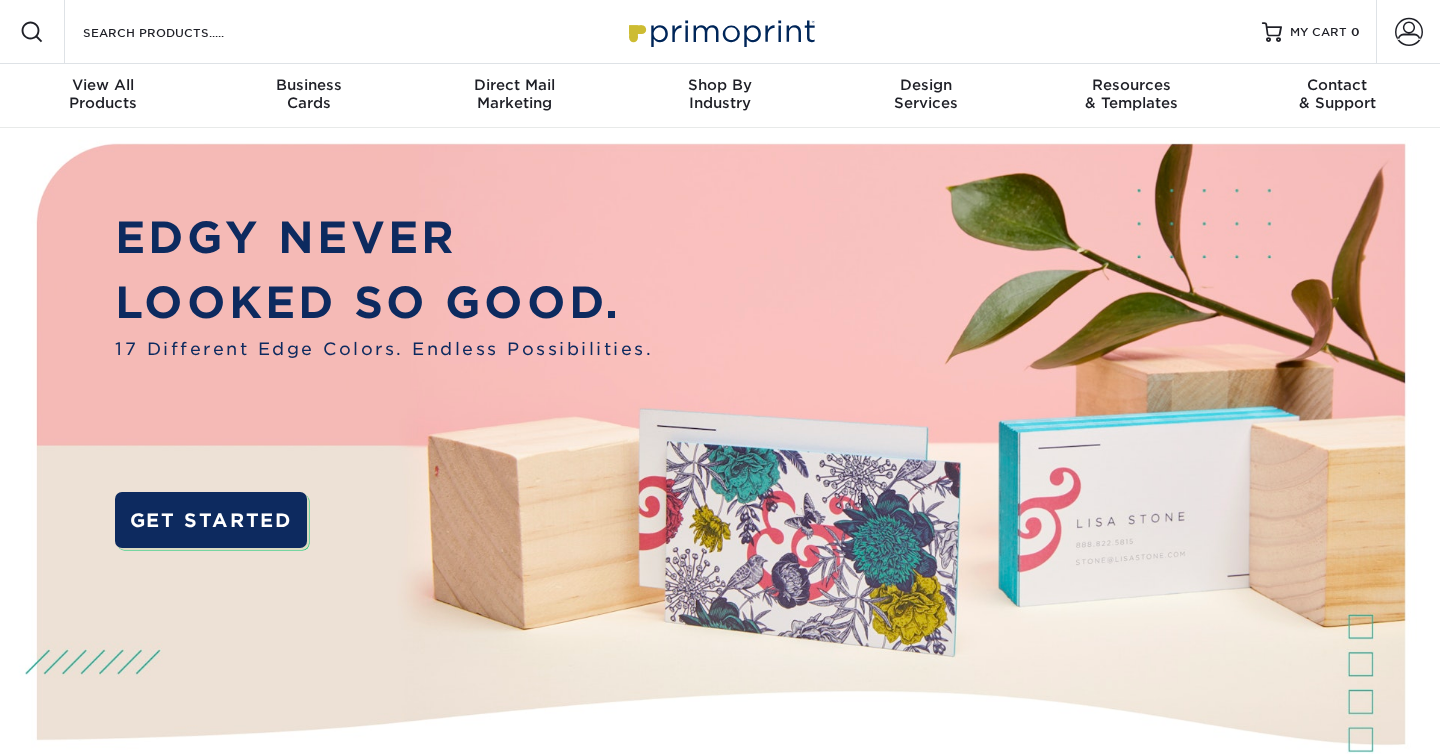 scroll, scrollTop: 0, scrollLeft: 0, axis: both 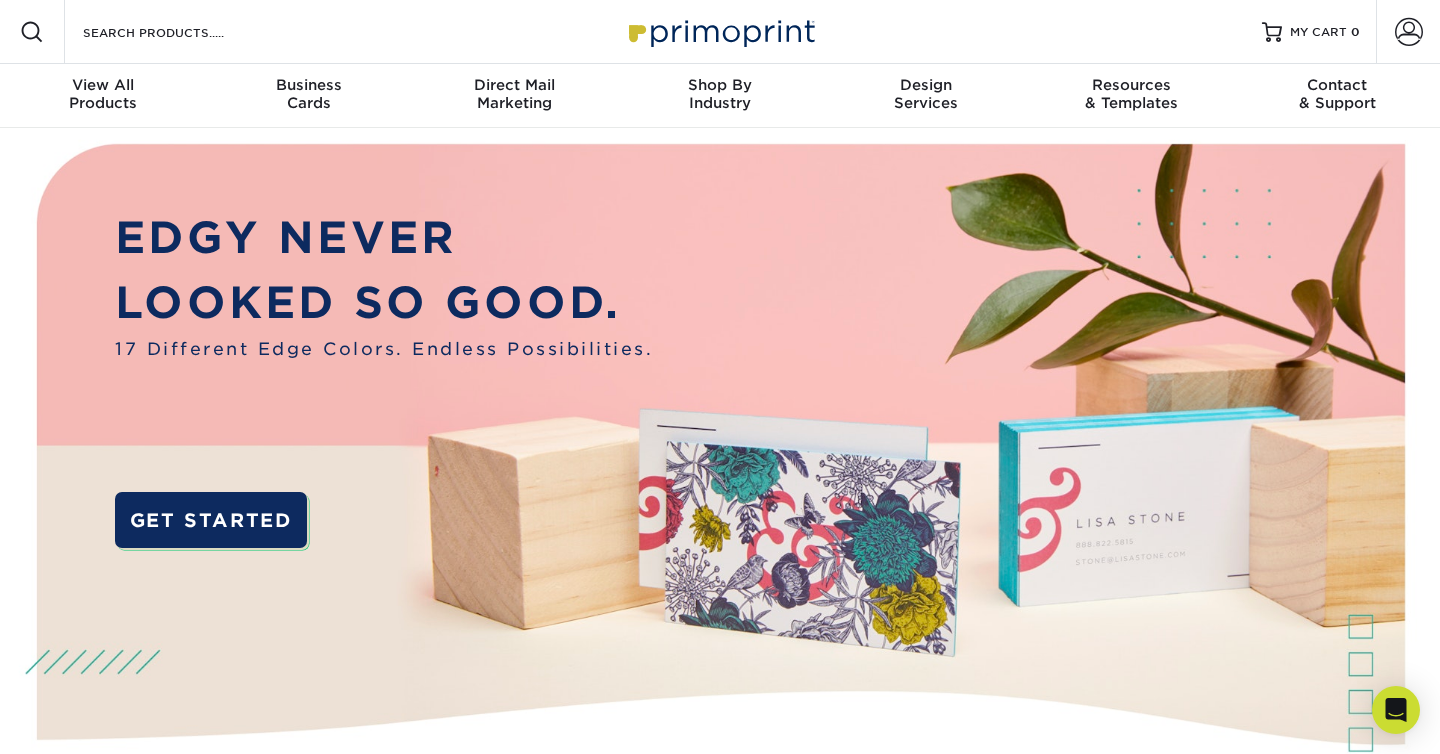 click on "Resources Menu
Search Products
Account
SIGN IN
CREATE AN ACCOUNT
forgot password?
All fields are required.
Login
OR" at bounding box center (720, 32) 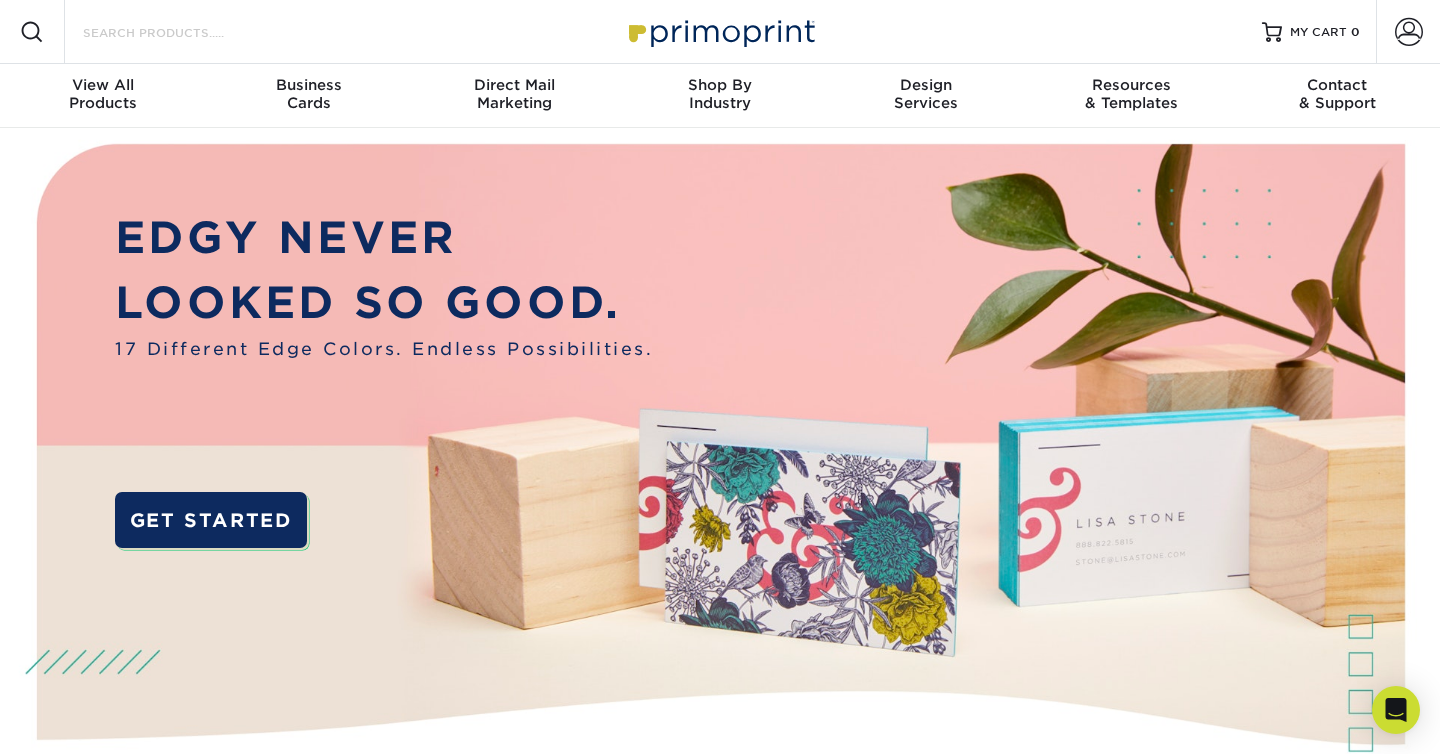 click on "Search Products" at bounding box center (178, 32) 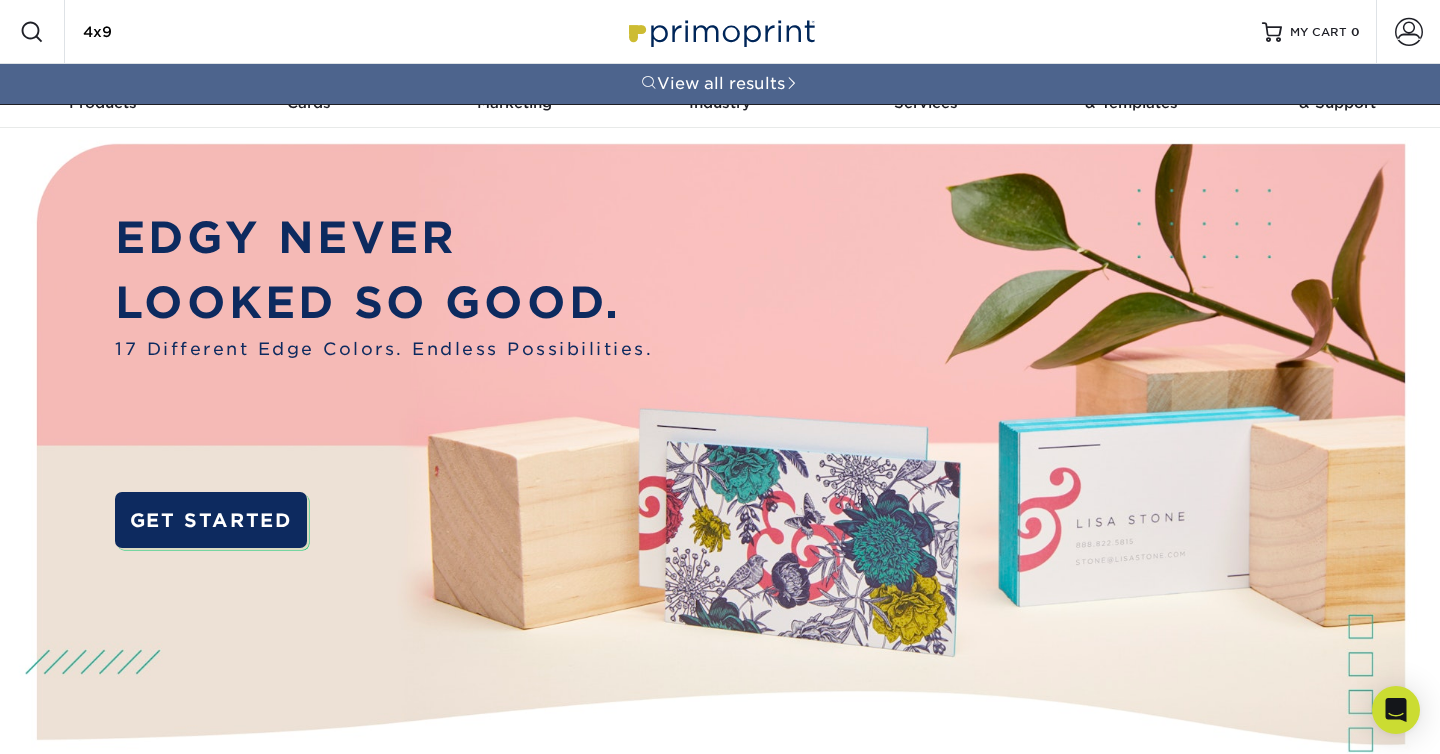 type on "4x9" 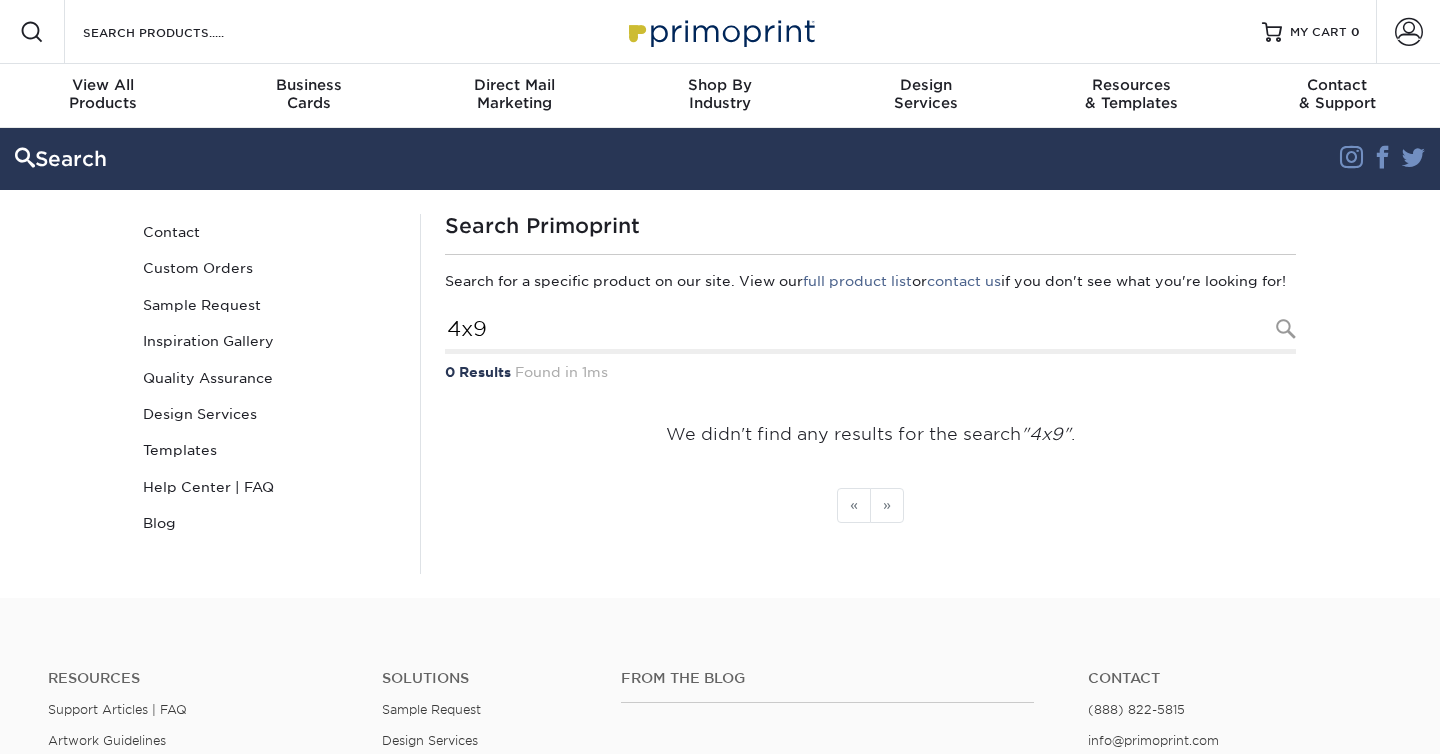 scroll, scrollTop: 0, scrollLeft: 0, axis: both 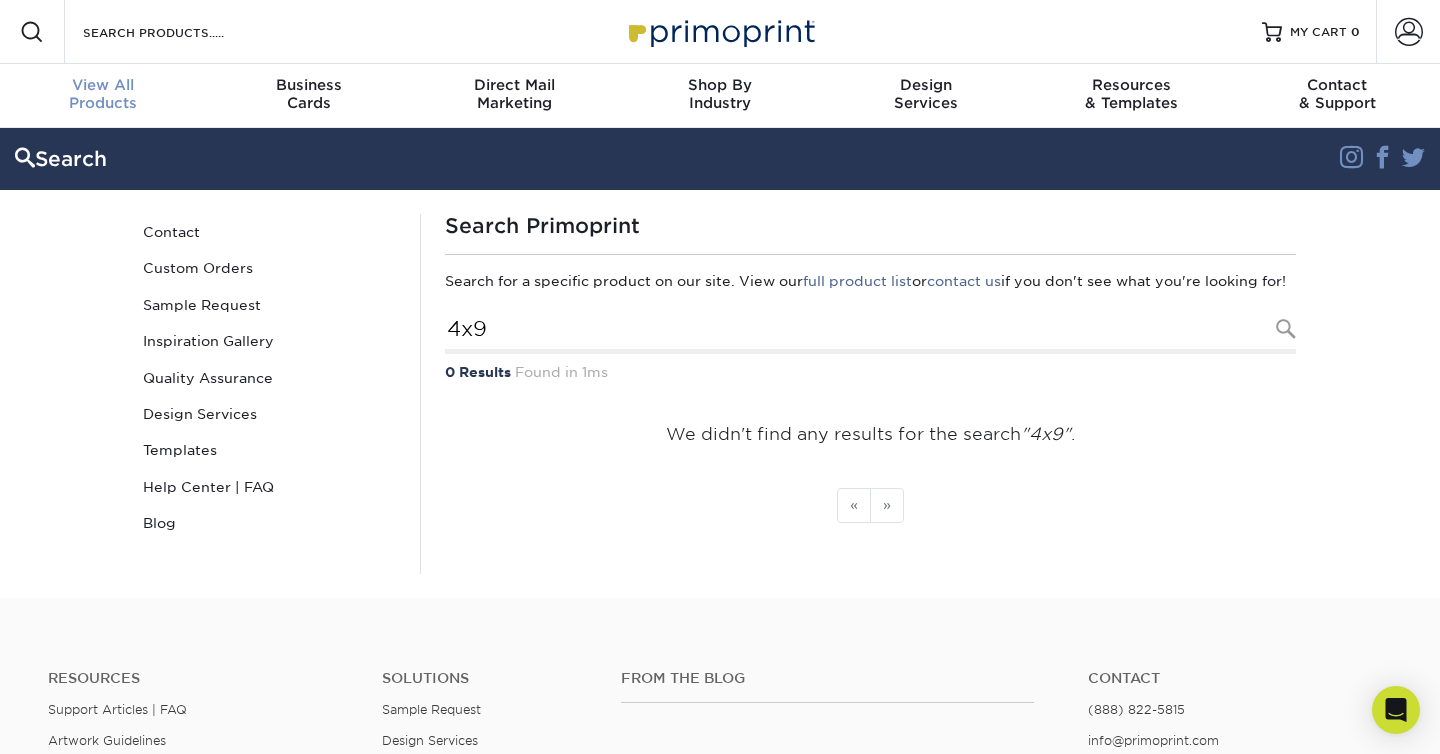 click on "View All" at bounding box center [103, 85] 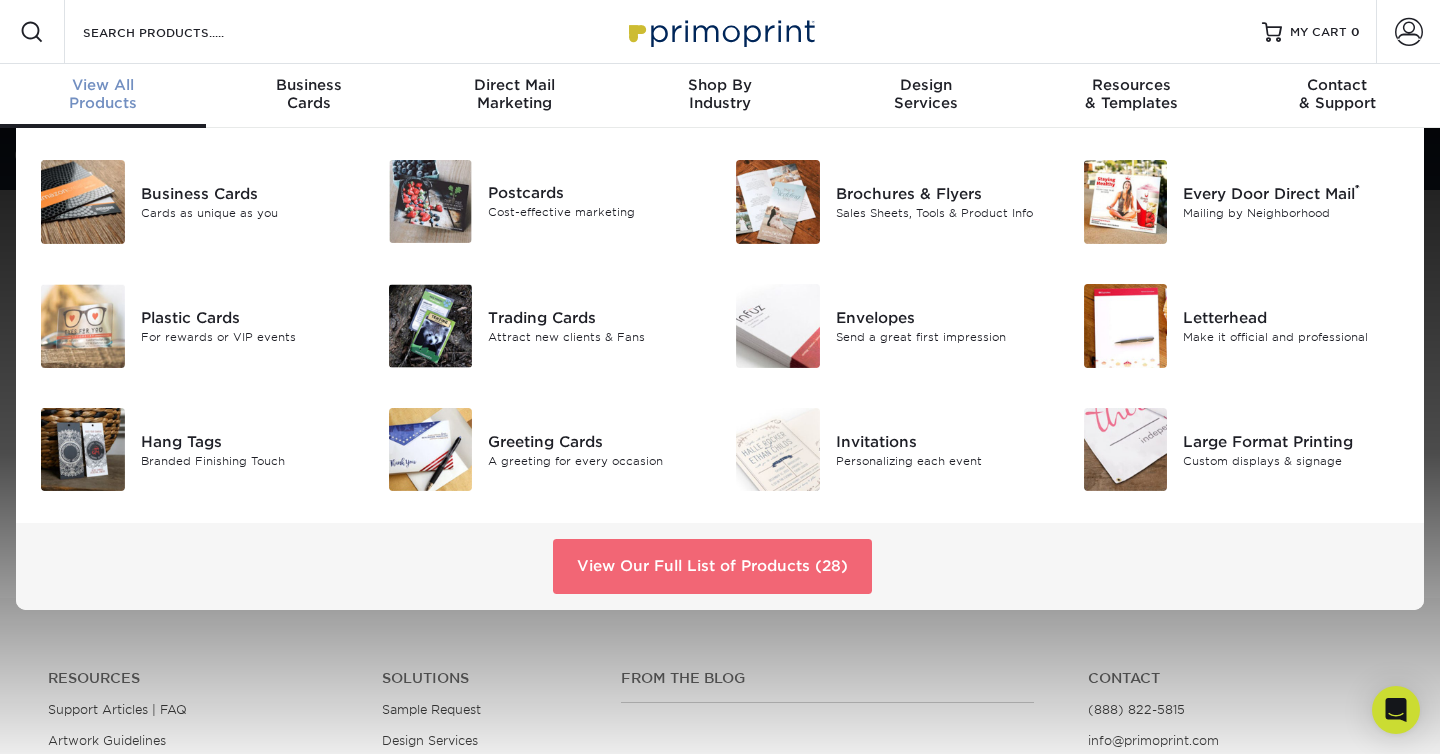click on "View Our Full List of Products (28)" at bounding box center [712, 566] 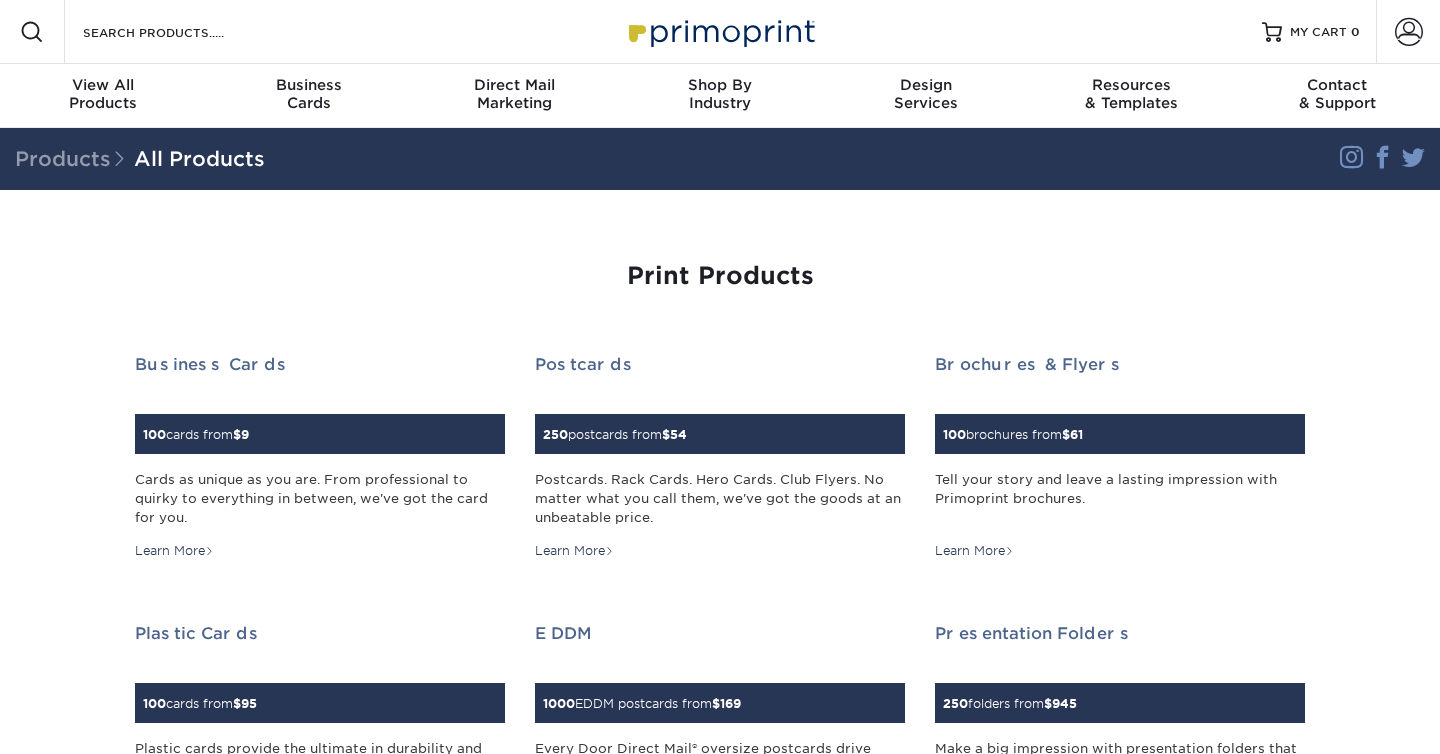 scroll, scrollTop: 0, scrollLeft: 0, axis: both 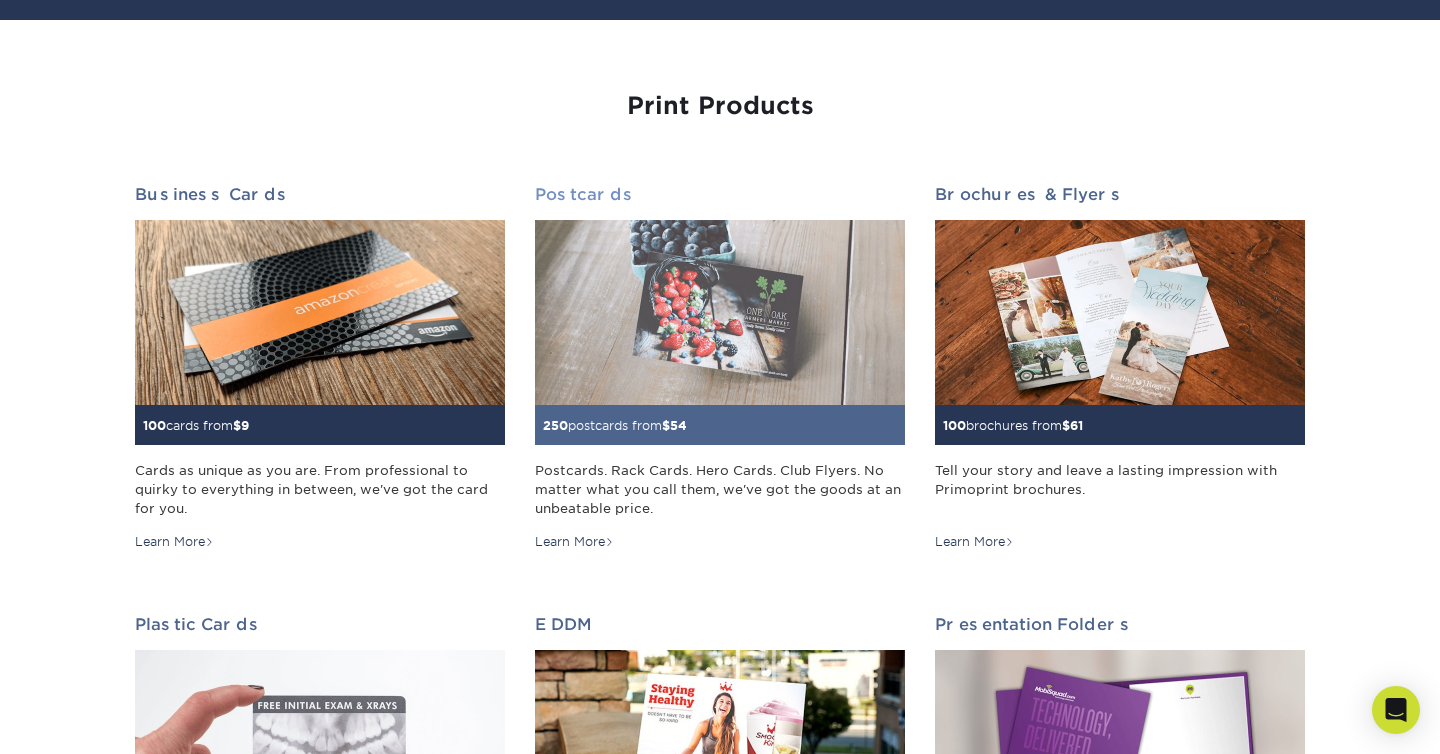 click on "250  postcards from  $ 54" at bounding box center (720, 425) 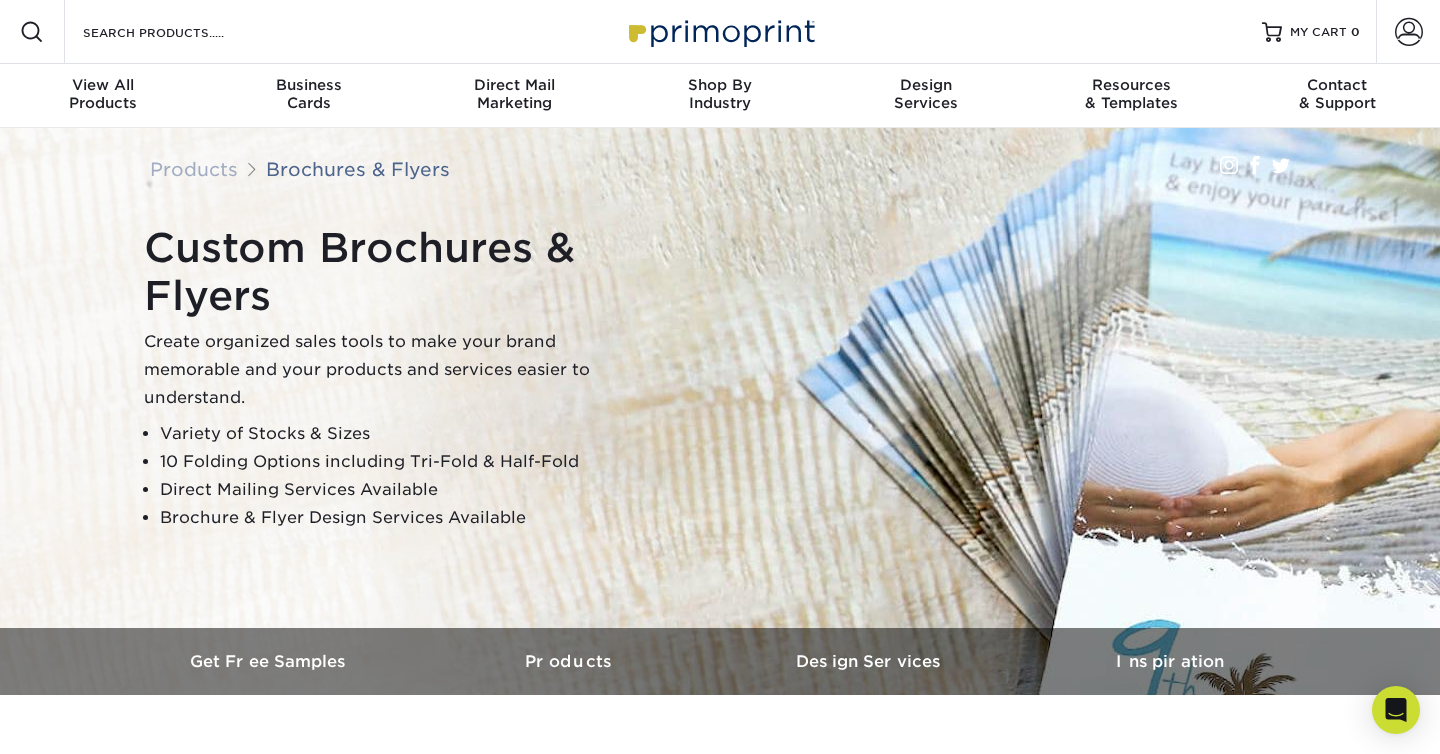 scroll, scrollTop: 0, scrollLeft: 0, axis: both 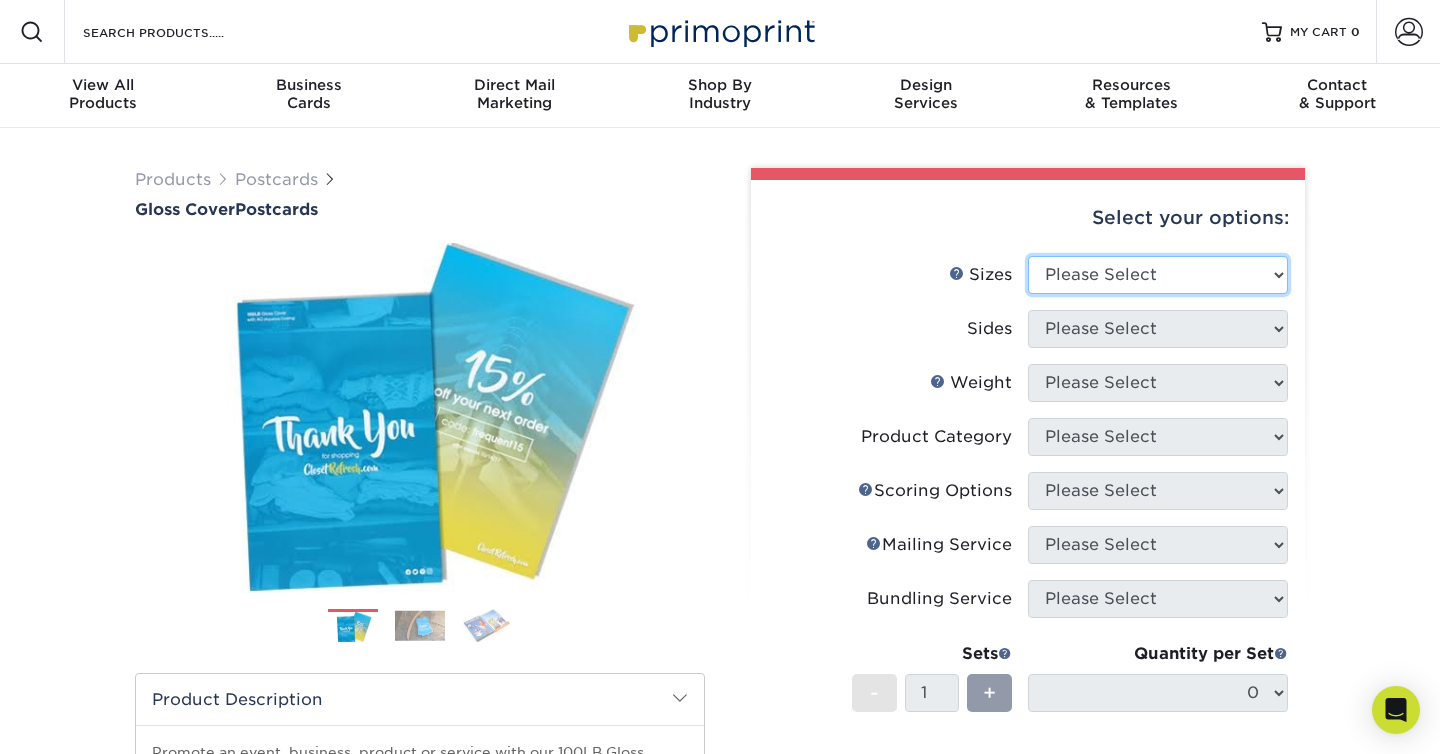 click on "Please Select
2" x 8"
3" x 4"
3" x 5"
3.5" x 8.5"
4" x 6"
4" x 9"
4.25" x 5.5"
4.25" x 6"
5" x 7" 5.5" x 8.5"" at bounding box center [1158, 275] 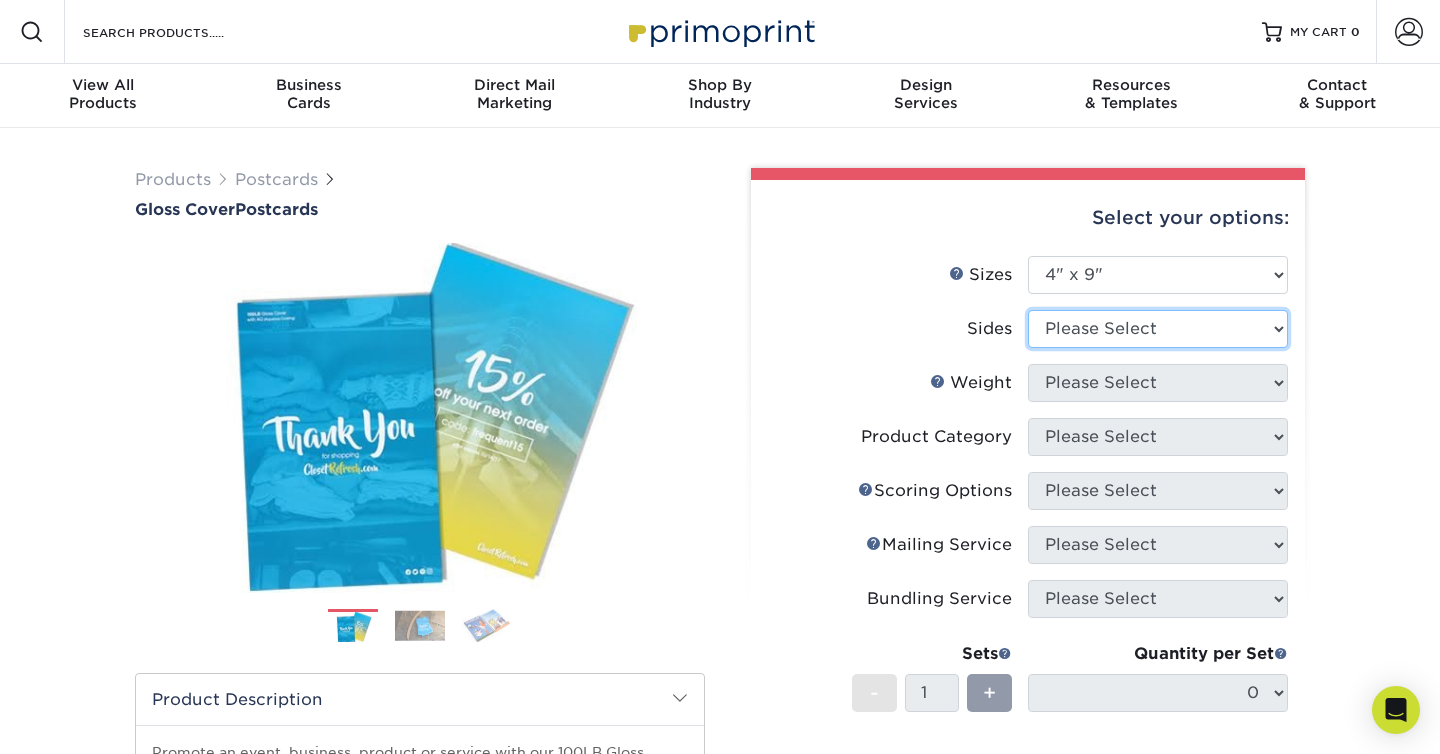 click on "Please Select Print Both Sides Print Front Only" at bounding box center [1158, 329] 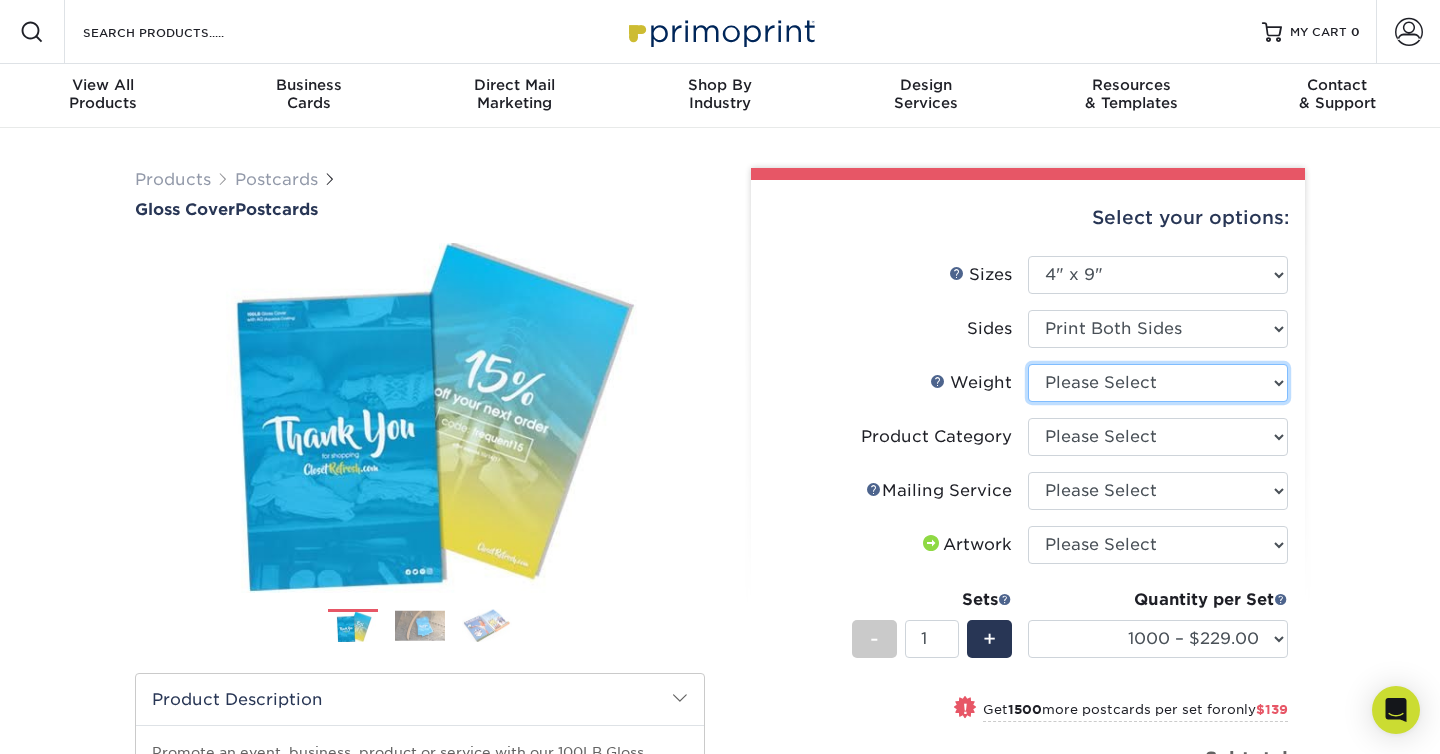 click on "Please Select 100LB" at bounding box center (1158, 383) 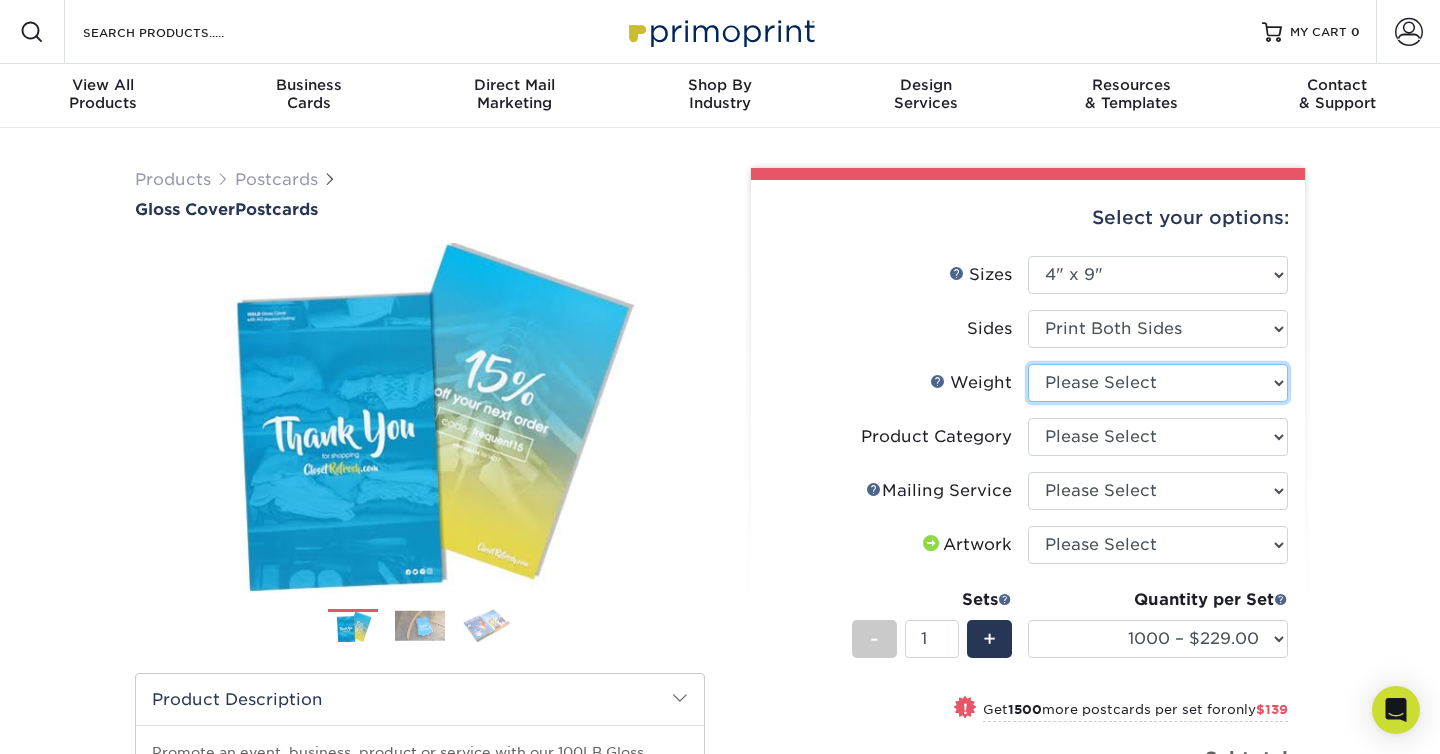 select on "100LB" 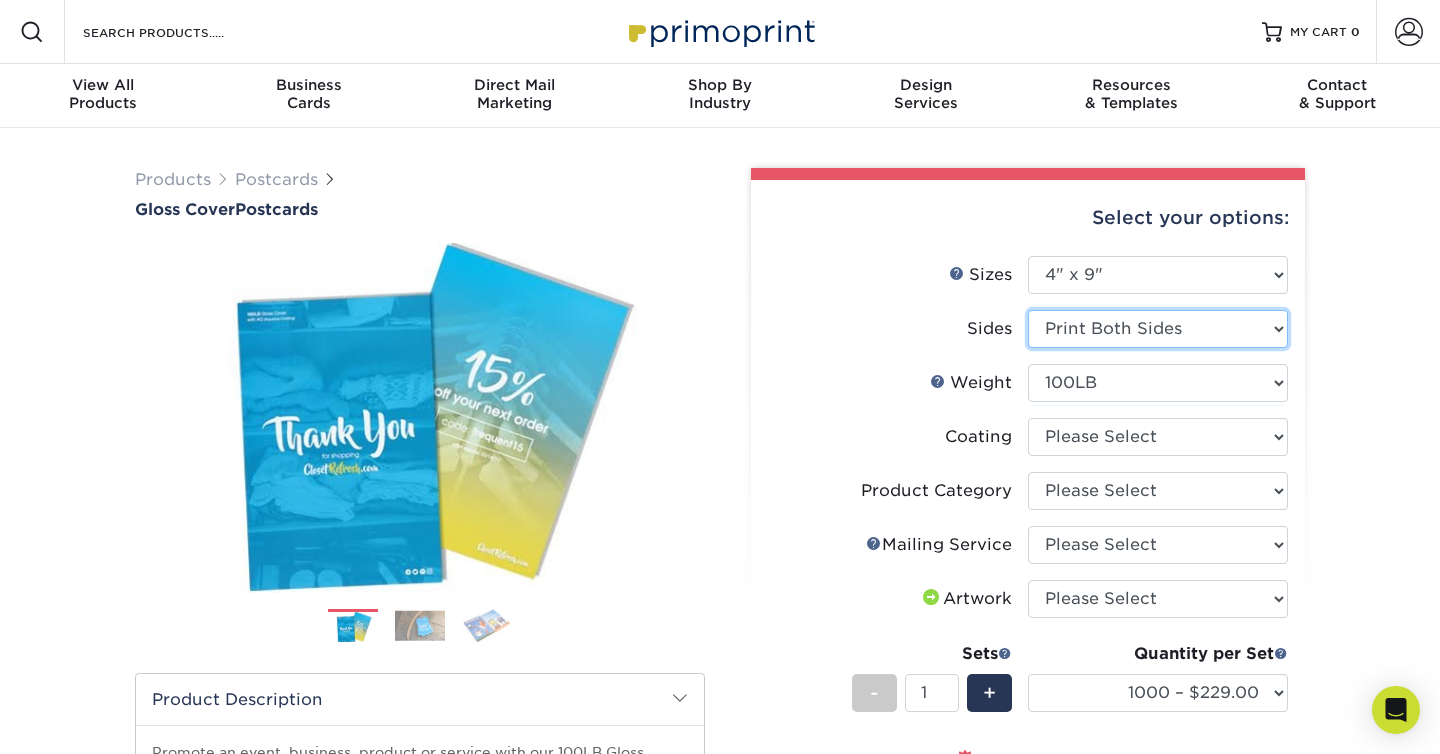 click on "Please Select Print Both Sides Print Front Only" at bounding box center [1158, 329] 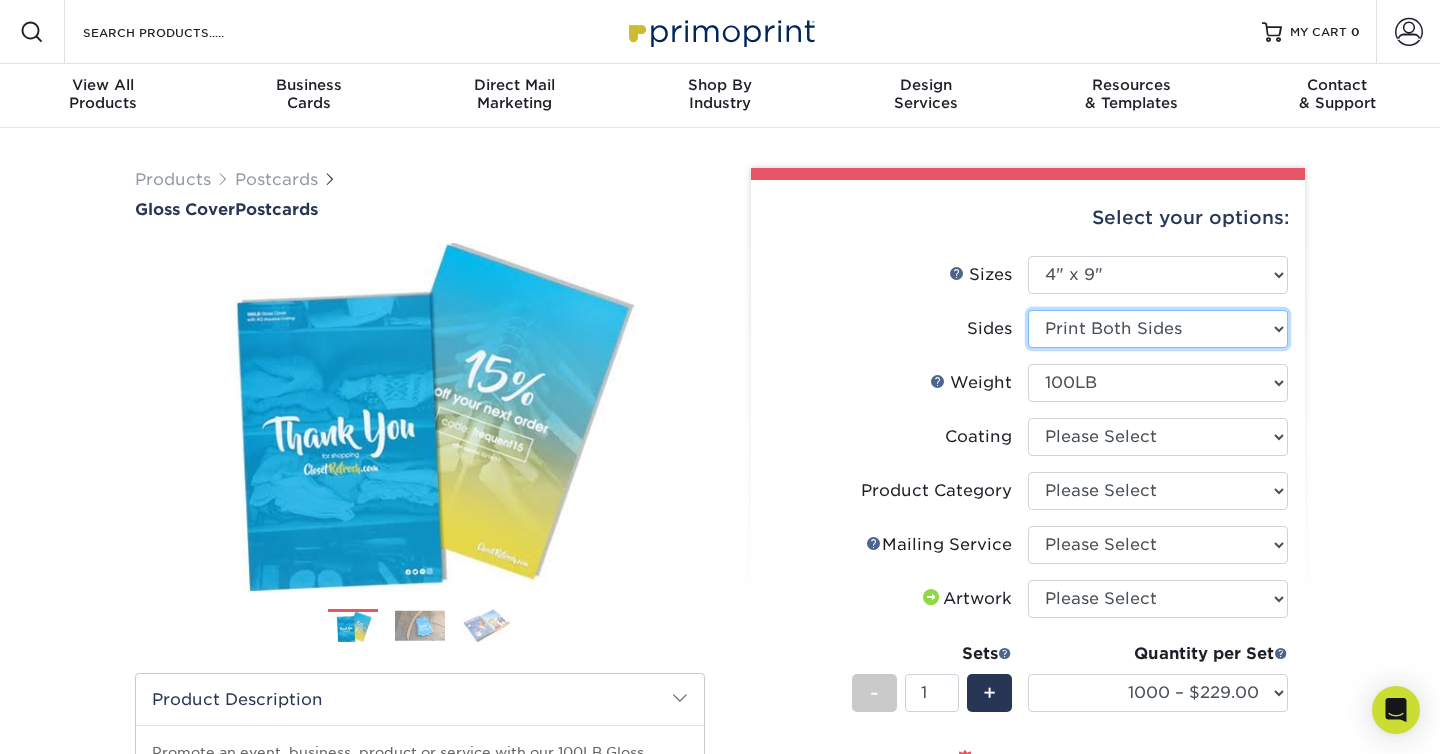 select on "-1" 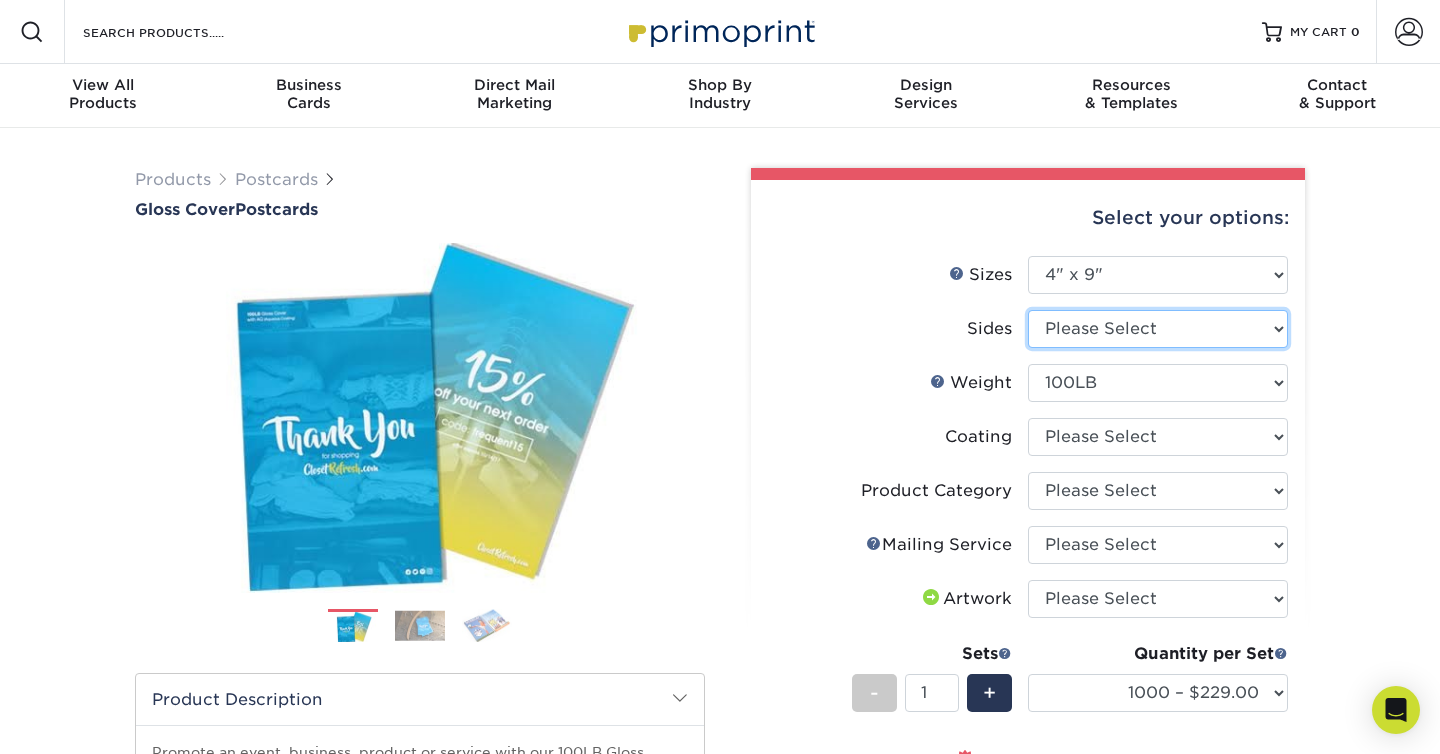 select 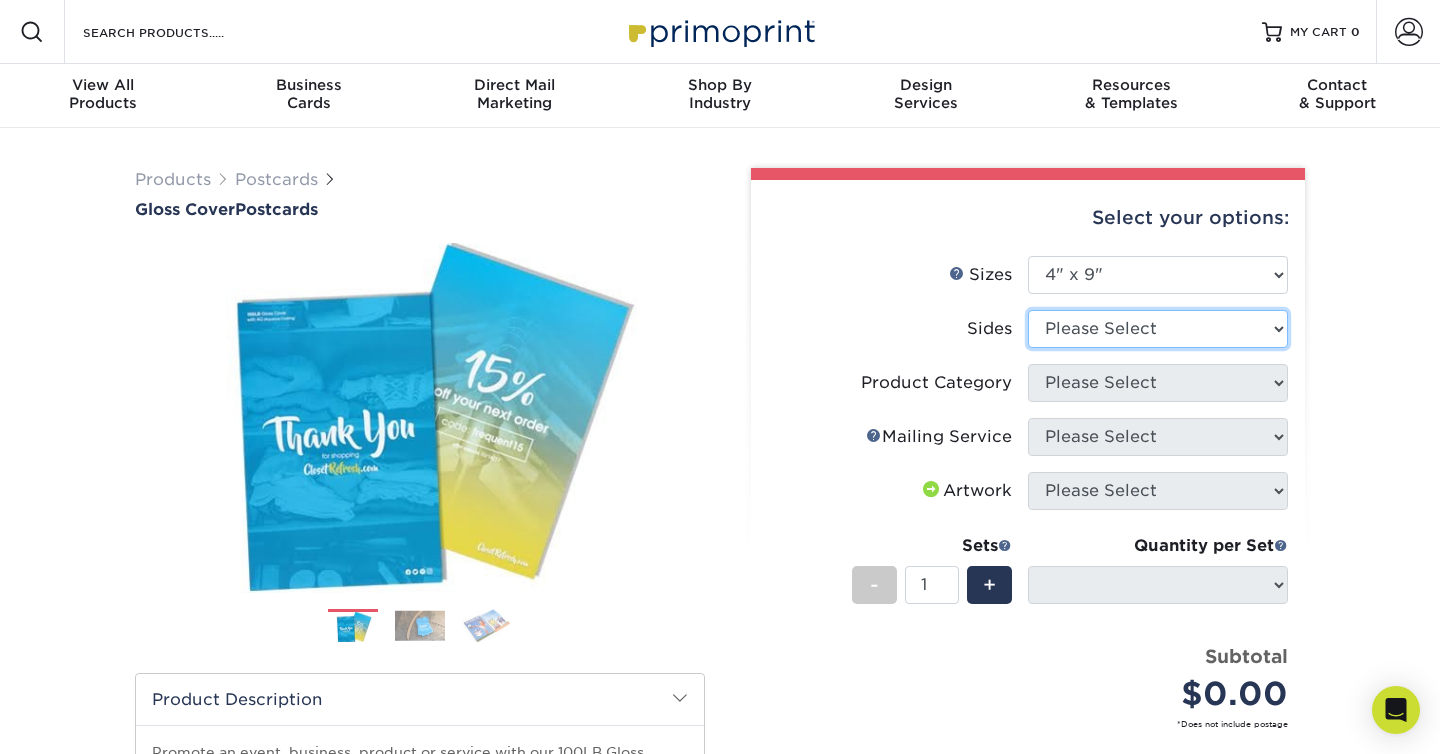 click on "Please Select Print Both Sides Print Front Only" at bounding box center (1158, 329) 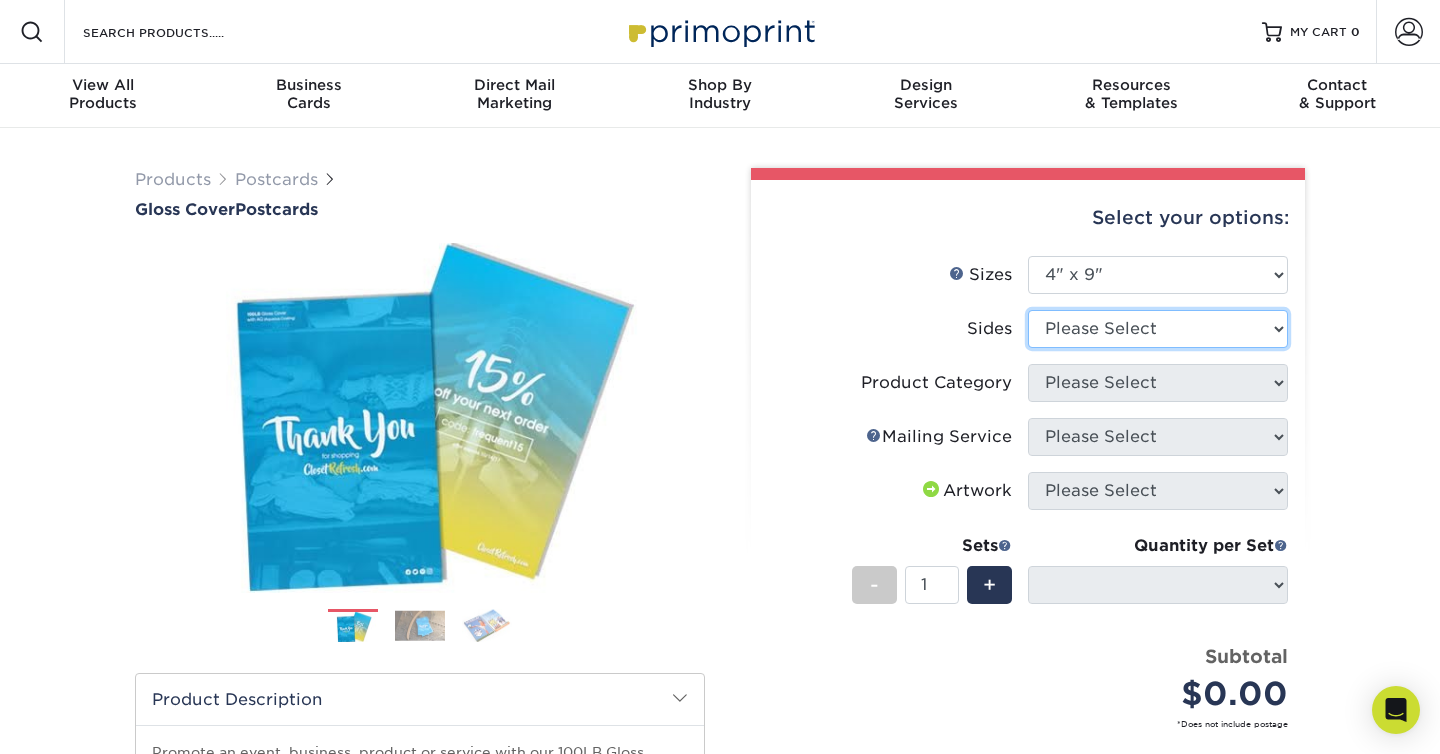 select on "32d3c223-f82c-492b-b915-ba065a00862f" 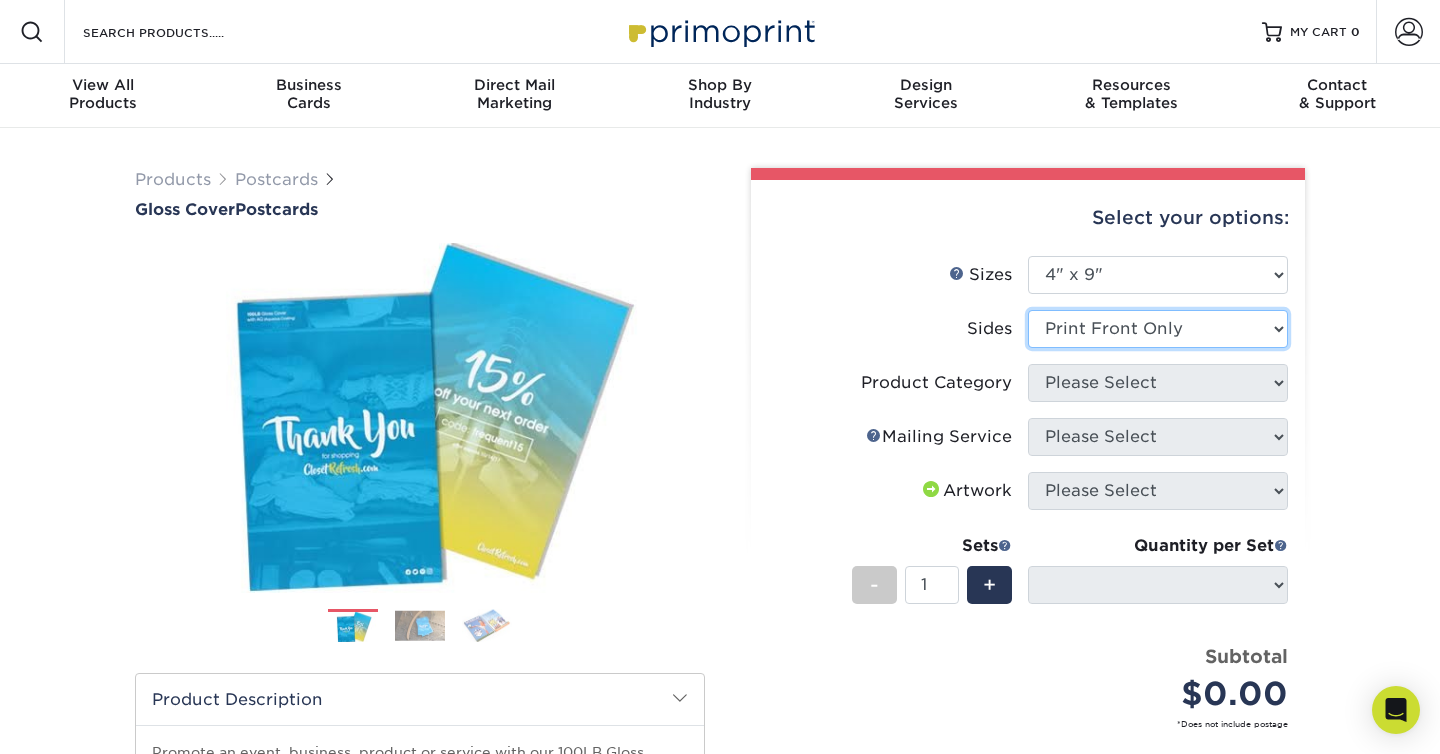 select on "-1" 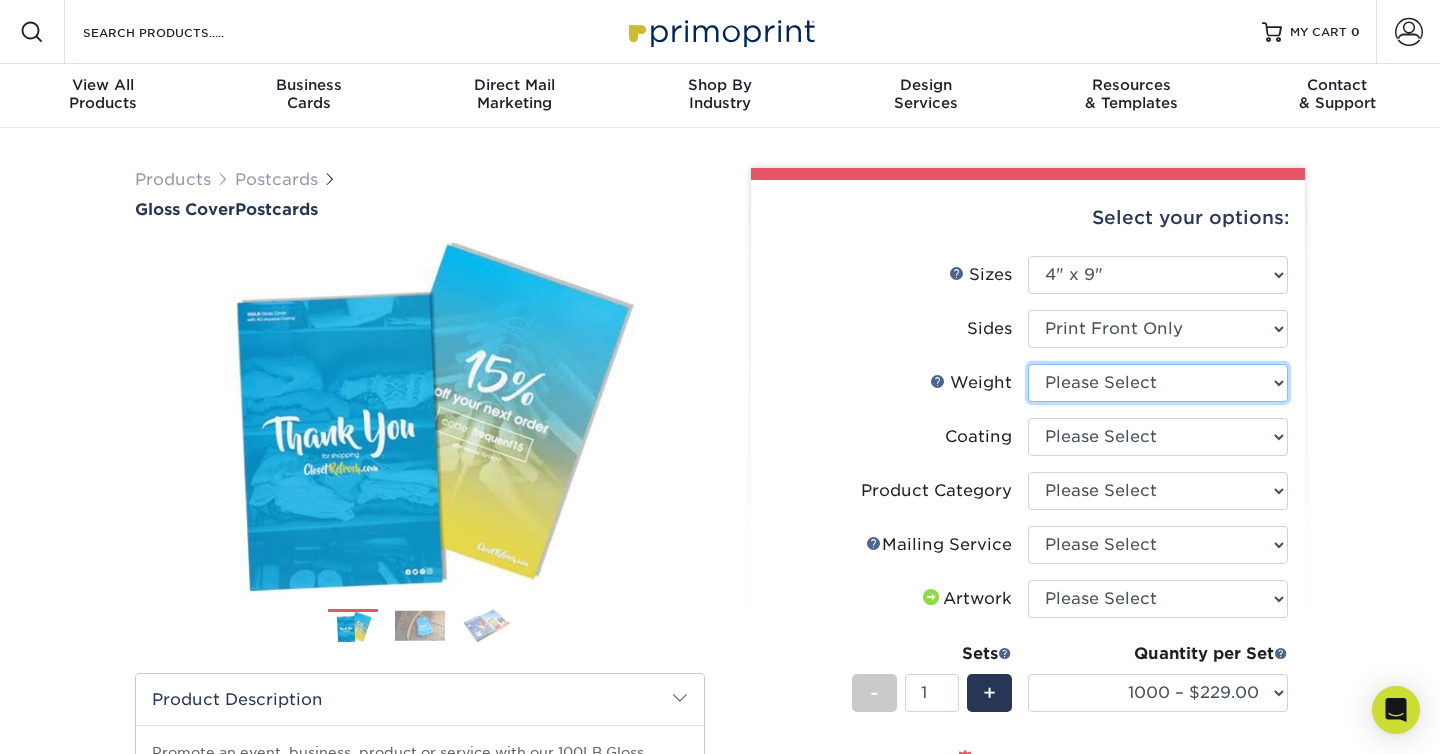 click on "Please Select 100LB" at bounding box center (1158, 383) 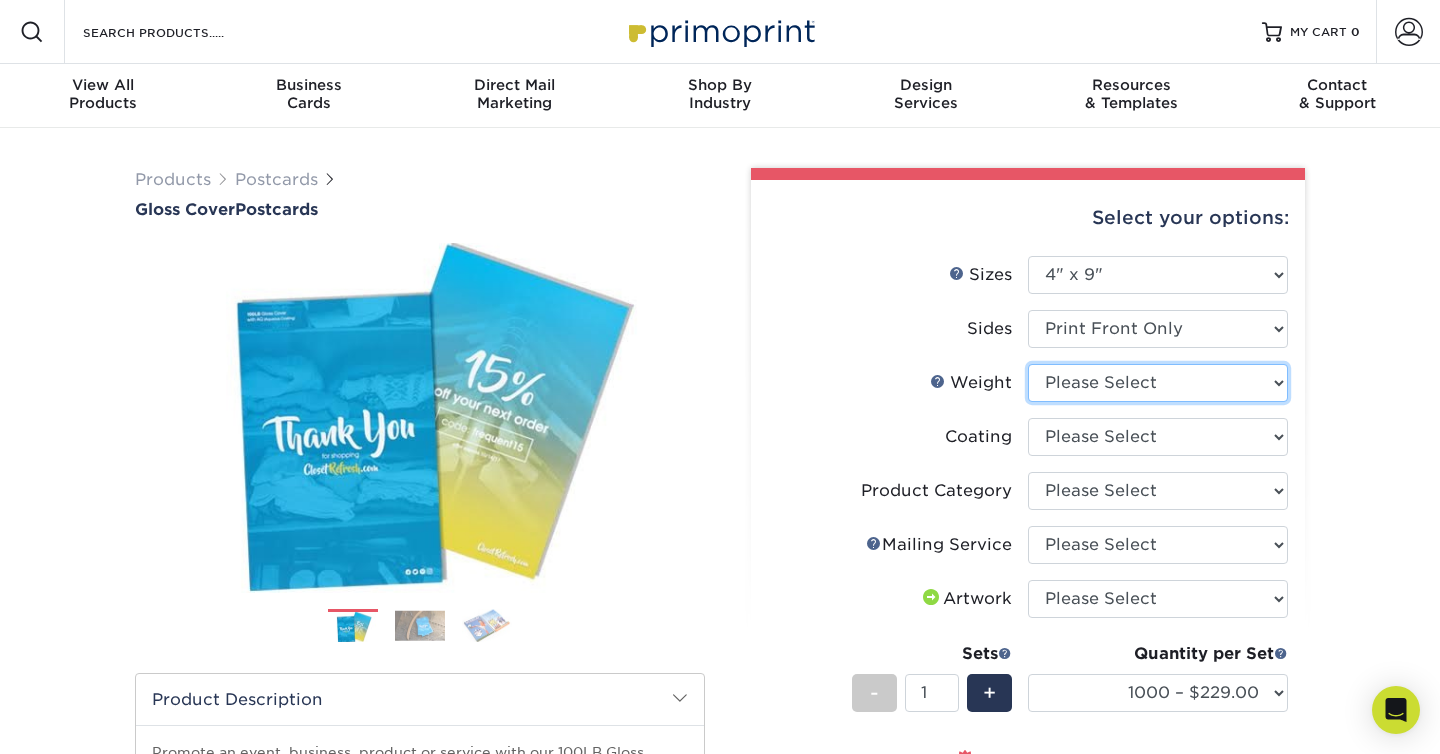 select on "100LB" 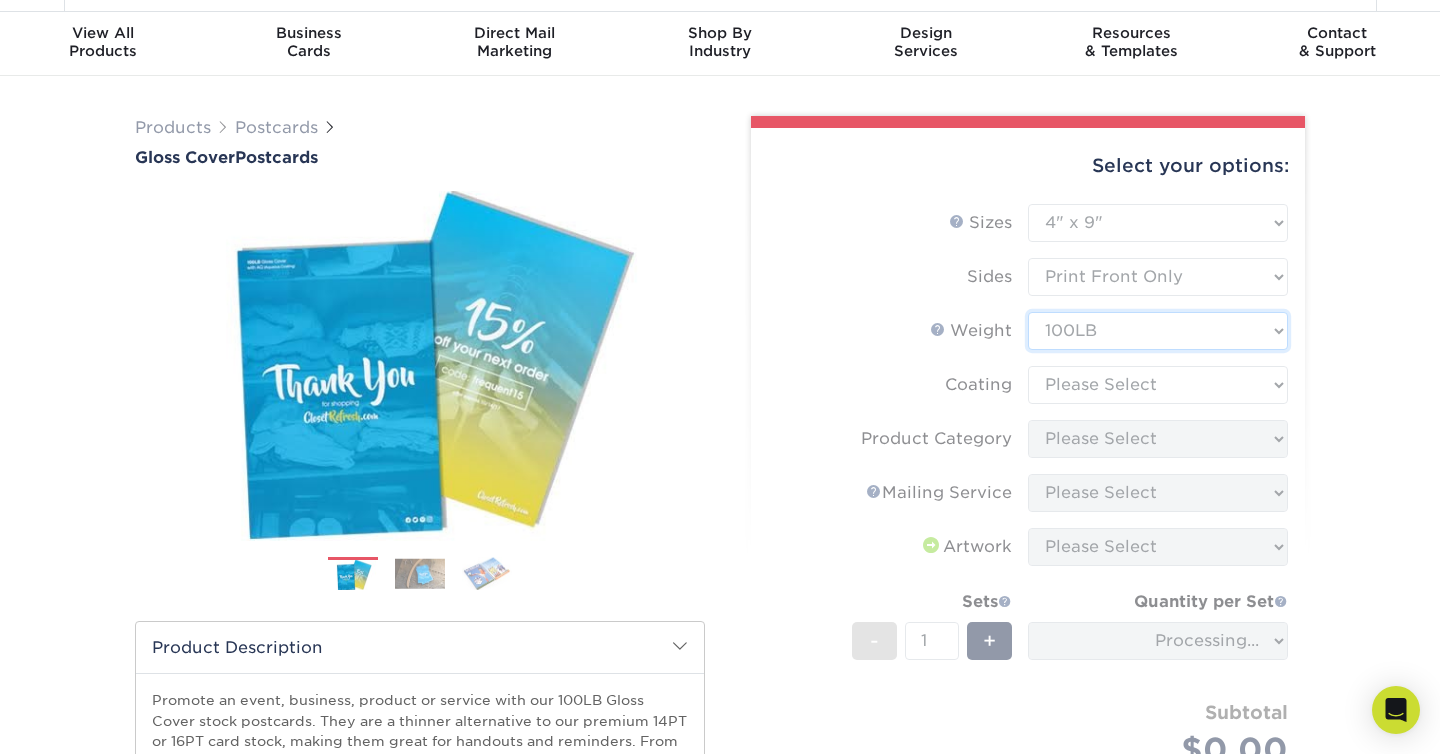 scroll, scrollTop: 23, scrollLeft: 0, axis: vertical 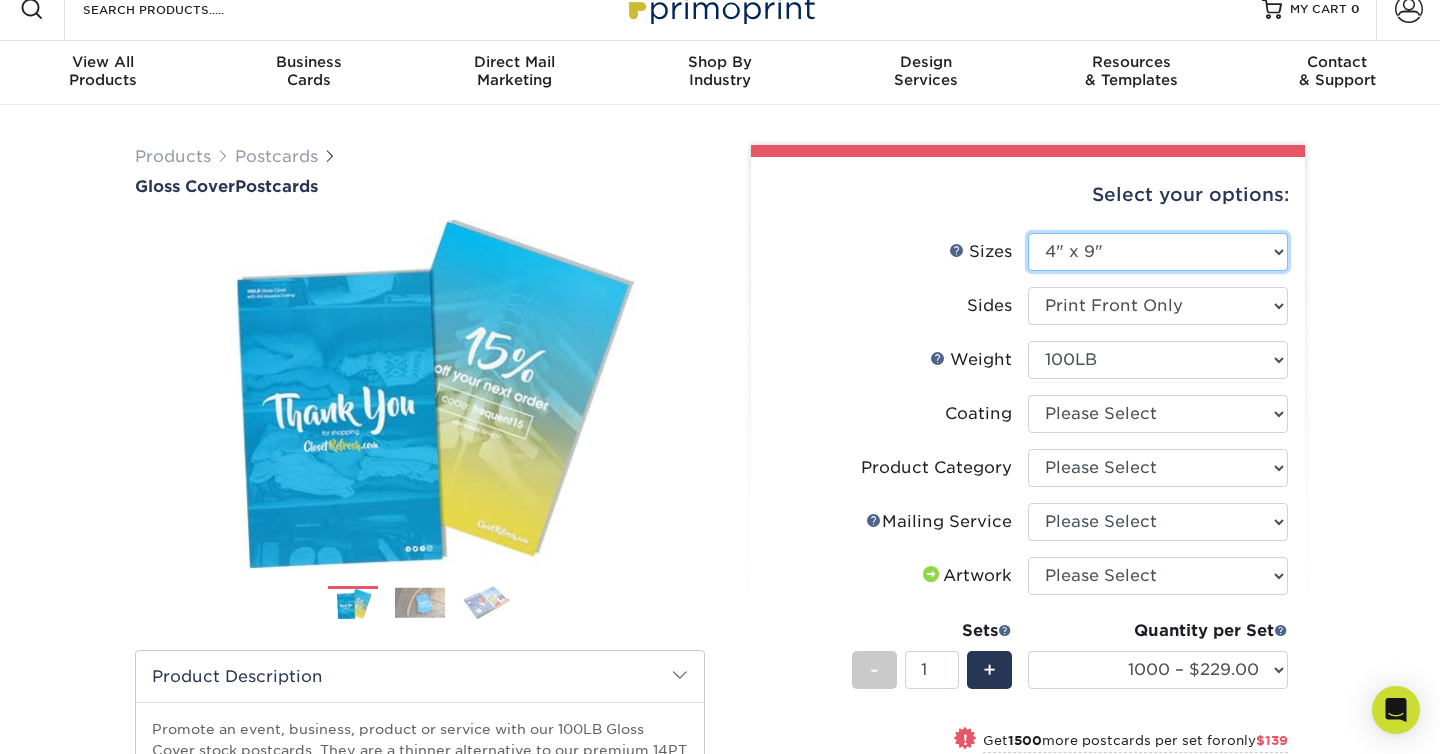 click on "Please Select
2" x 8"
3" x 4"
3" x 5"
3.5" x 8.5"
4" x 6"
4" x 9"
4.25" x 5.5"
4.25" x 6"
5" x 7" 5.5" x 8.5"" at bounding box center [1158, 252] 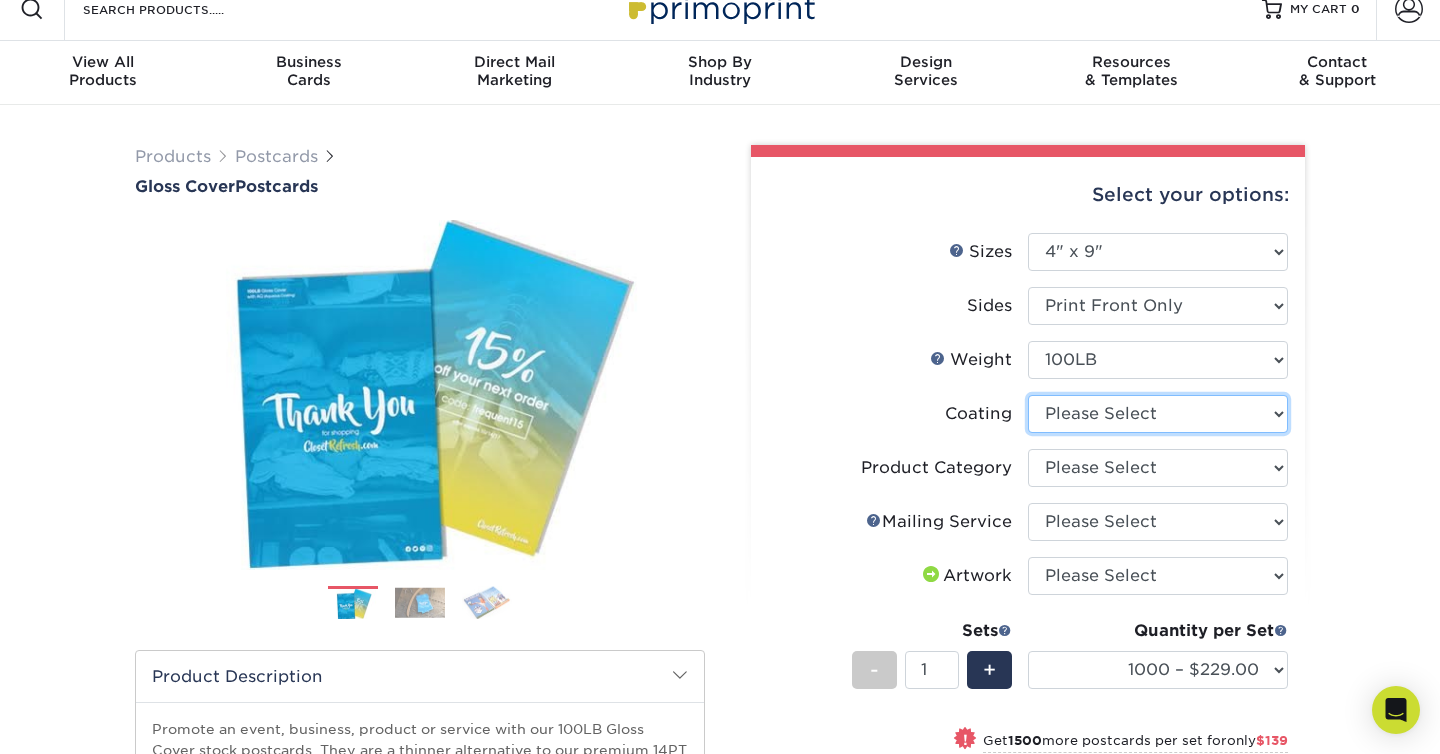 click at bounding box center (1158, 414) 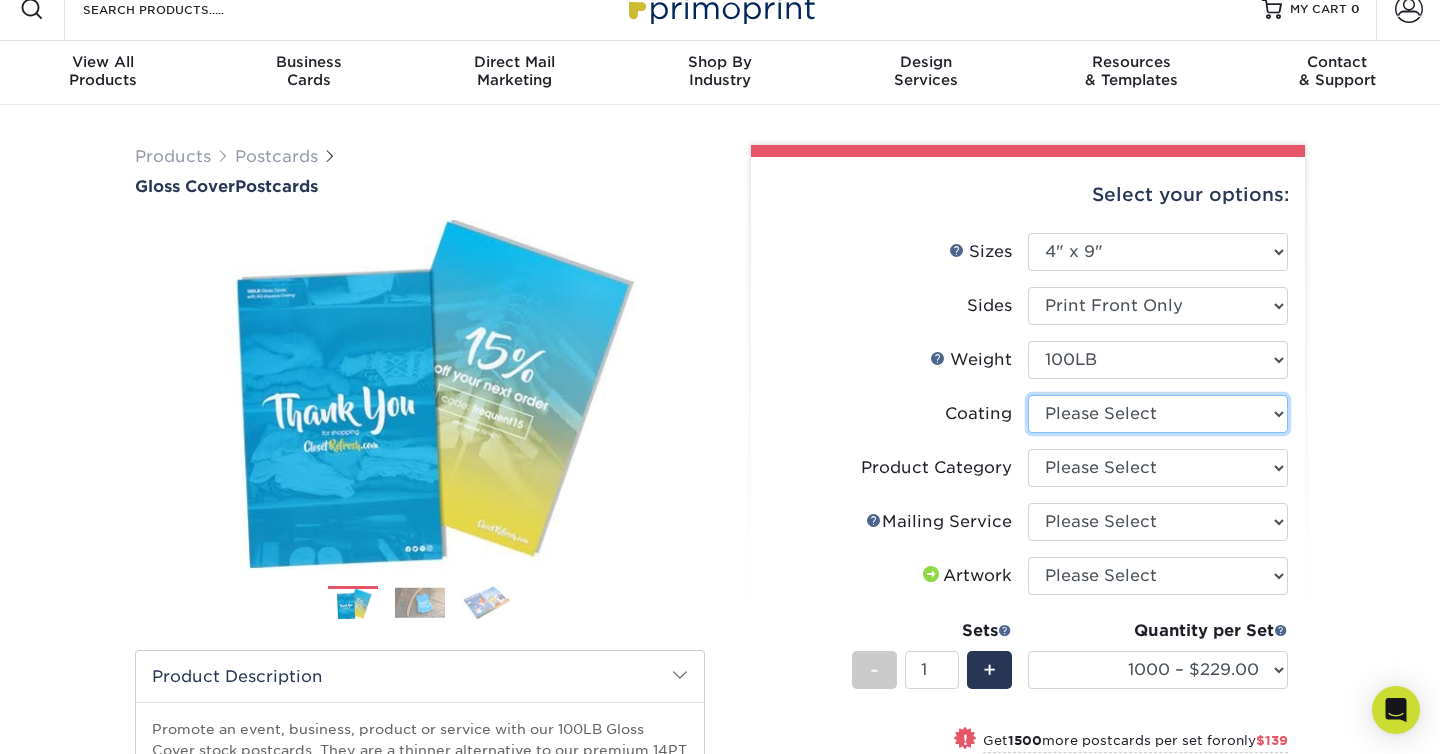 select on "d41dab50-ff65-4f4f-bb17-2afe4d36ae33" 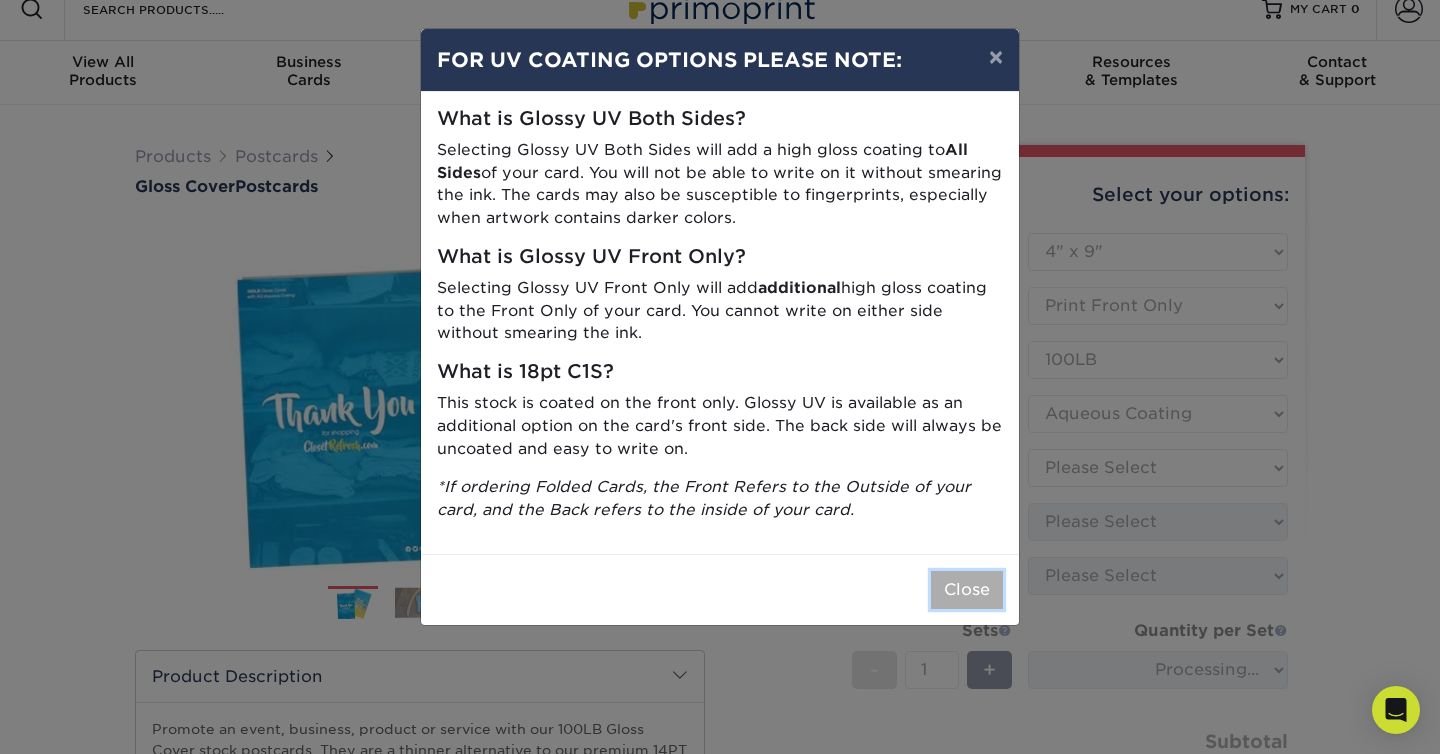 click on "Close" at bounding box center (967, 590) 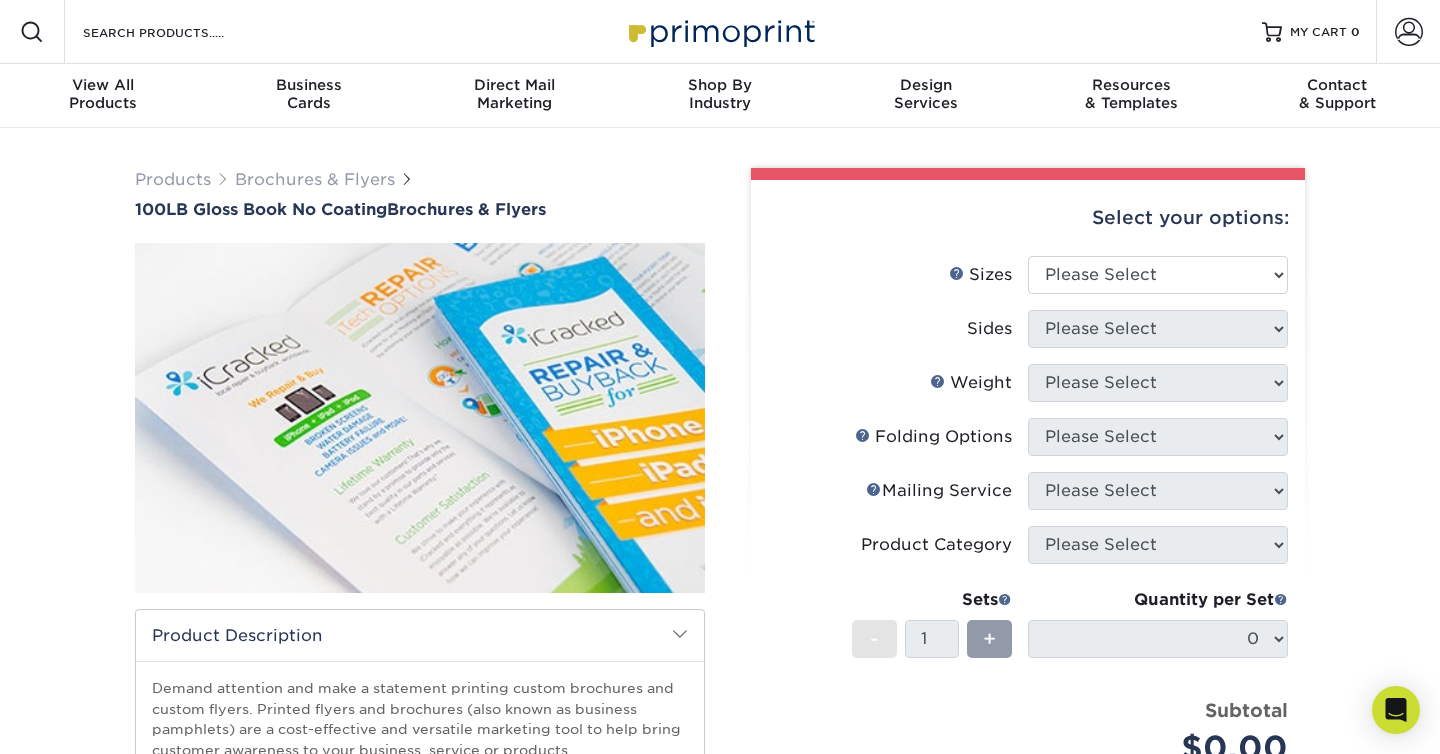 scroll, scrollTop: 0, scrollLeft: 0, axis: both 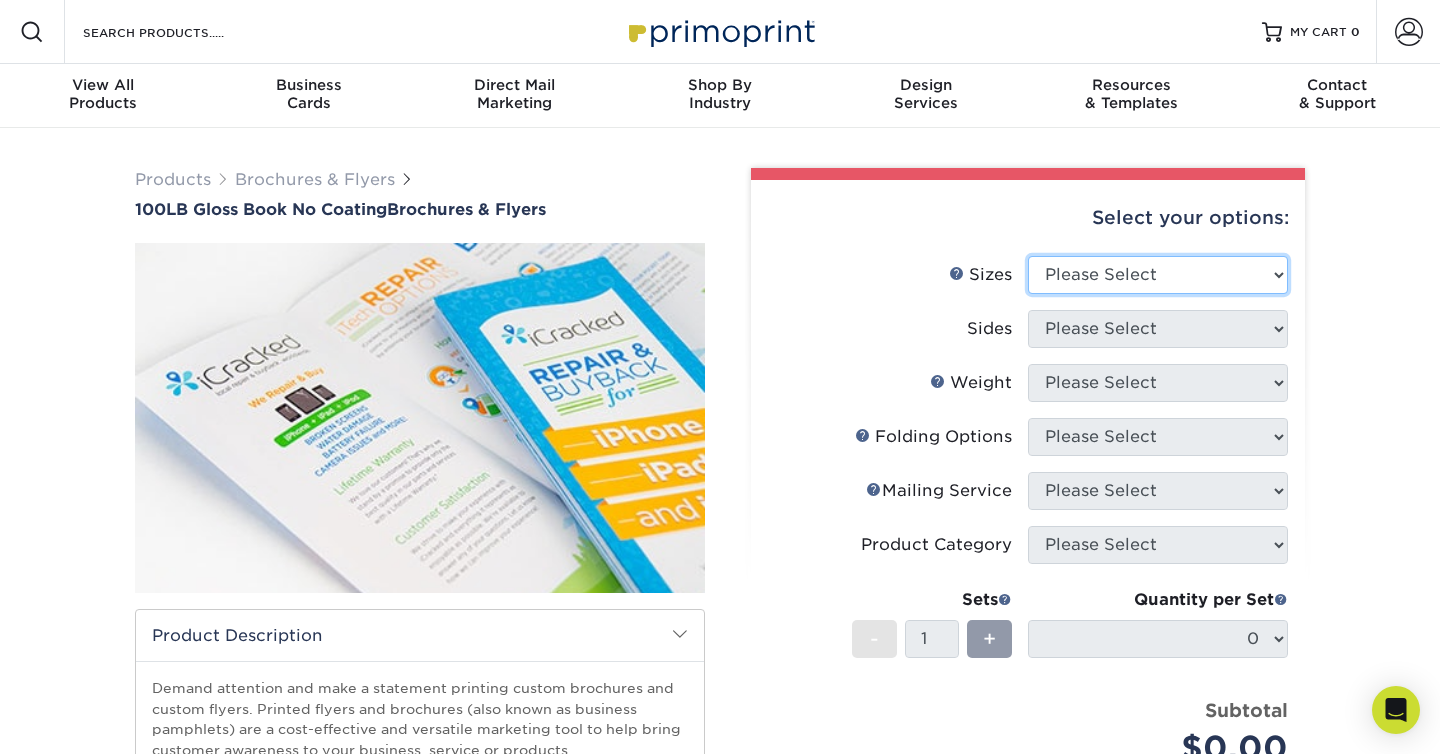 click on "Please Select
3.67" x 8.5"
4" x 6"
4" x 8.5"
4" x 9"
4" x 10"
4" x 11"
4" x 15"
4.25" x 11"
4.25" x 12" 8" x 9"" at bounding box center [1158, 275] 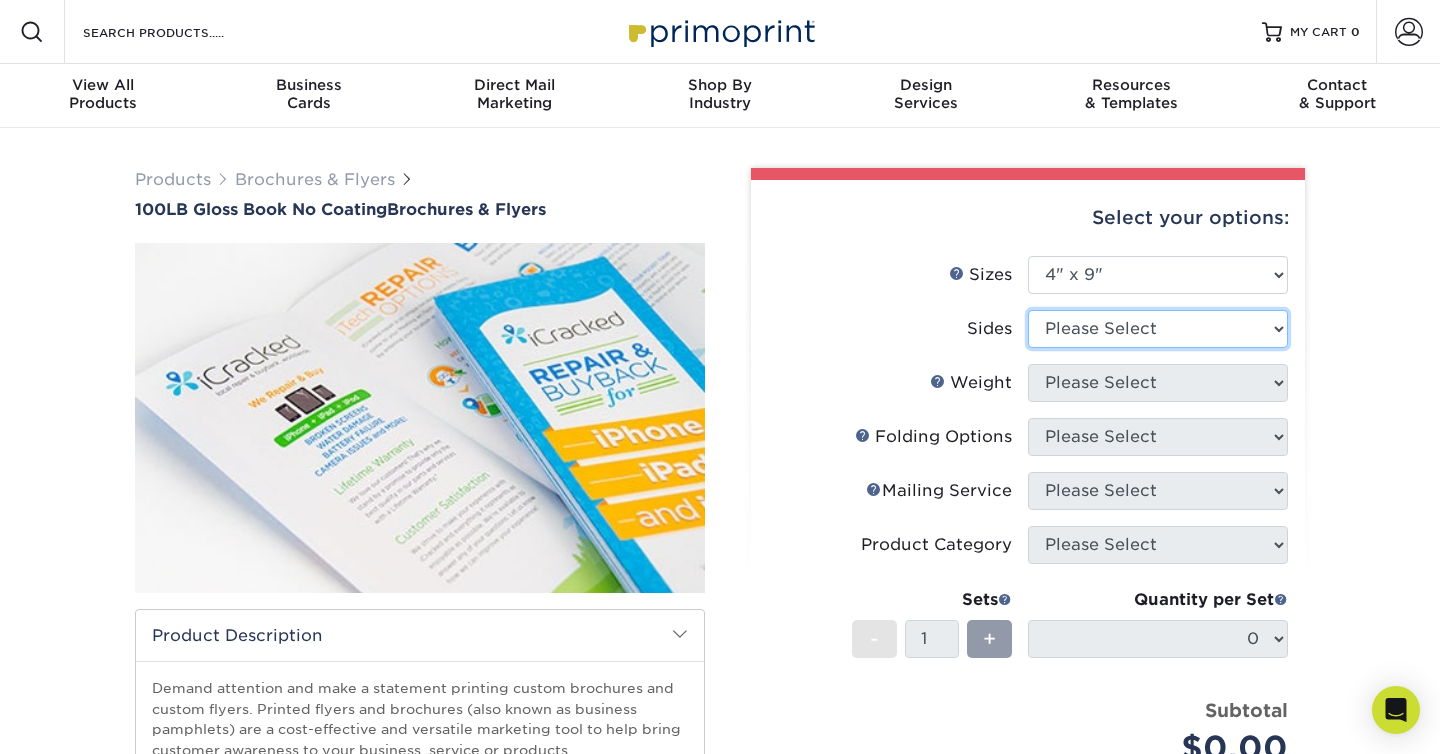 click on "Please Select Print Both Sides Print Front Only" at bounding box center [1158, 329] 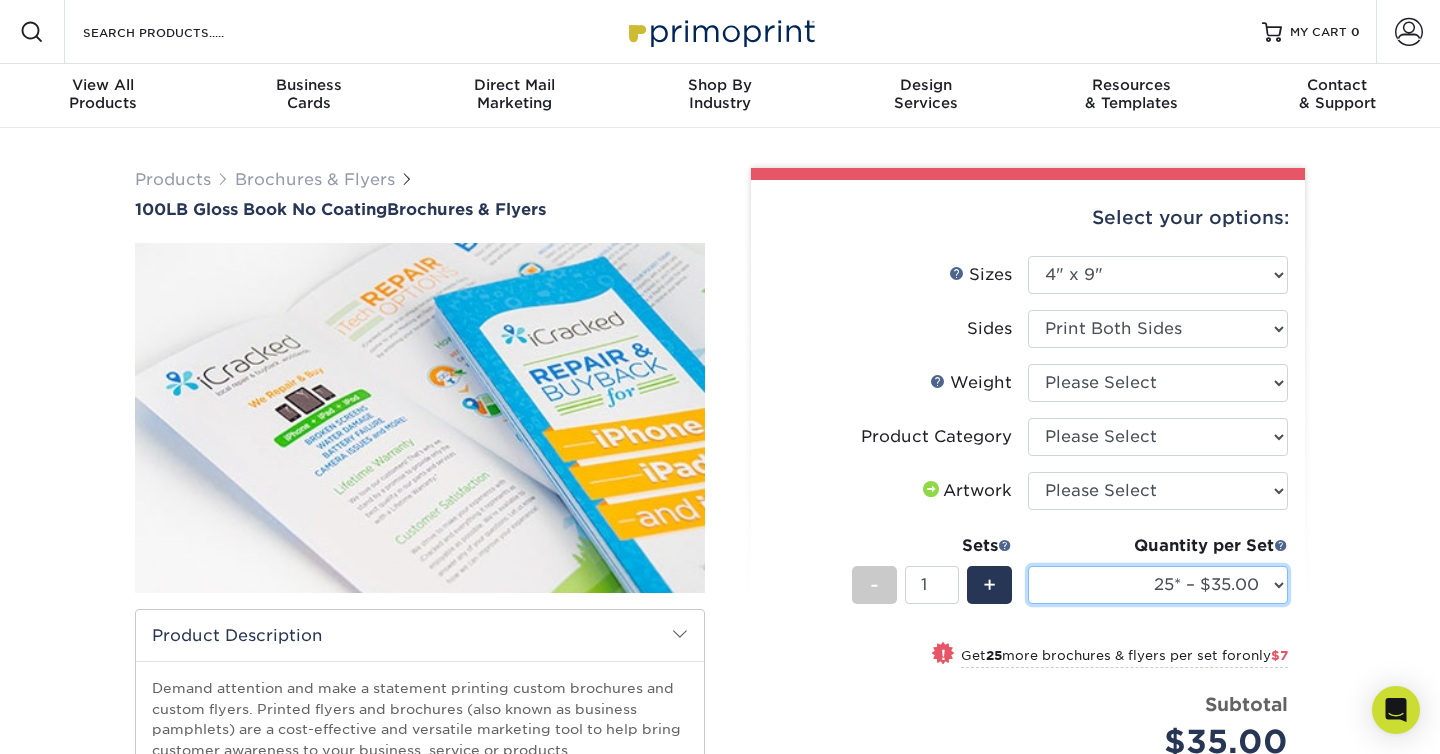 click on "25* – $35.00 50* – $42.00 75* – $52.00 100* – $66.00 250* – $90.00 500 – $149.00" at bounding box center [1158, 585] 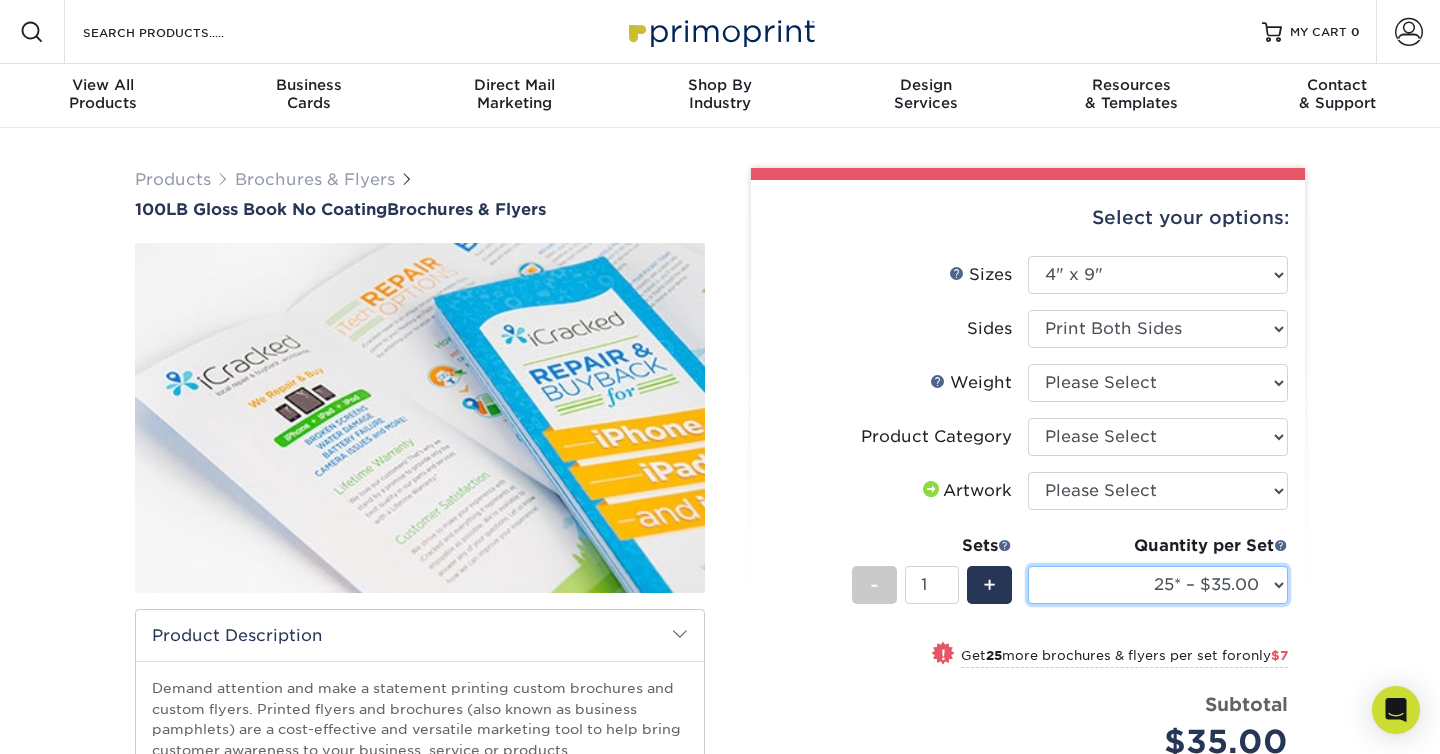 select on "500 – $149.00" 